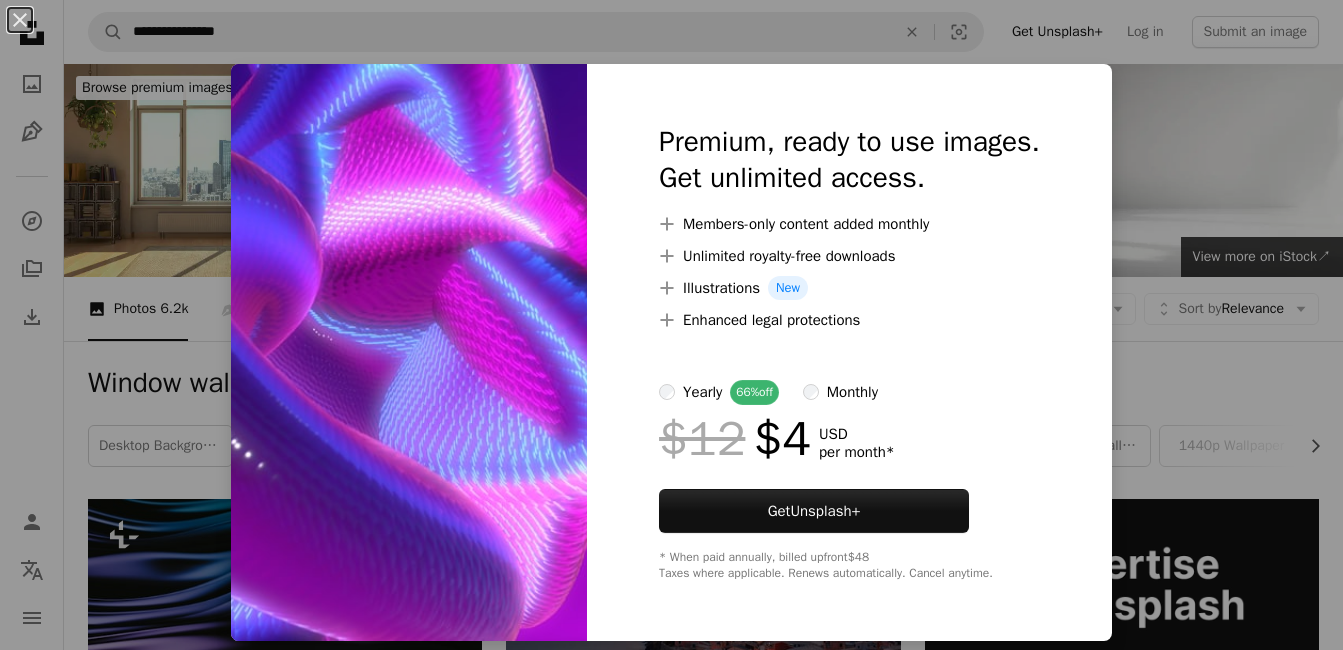 scroll, scrollTop: 600, scrollLeft: 0, axis: vertical 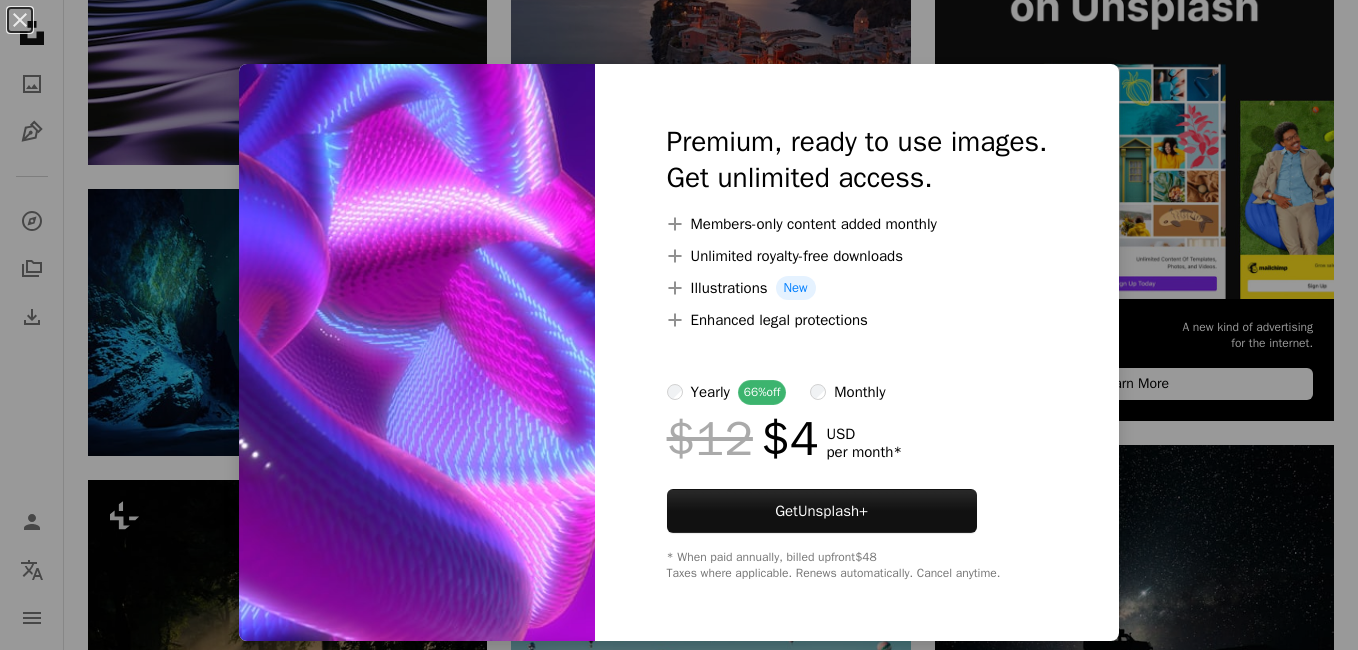 click on "An X shape Premium, ready to use images. Get unlimited access. A plus sign Members-only content added monthly A plus sign Unlimited royalty-free downloads A plus sign Illustrations  New A plus sign Enhanced legal protections yearly 66%  off monthly $12   $4 USD per month * Get  Unsplash+ * When paid annually, billed upfront  $48 Taxes where applicable. Renews automatically. Cancel anytime." at bounding box center [679, 325] 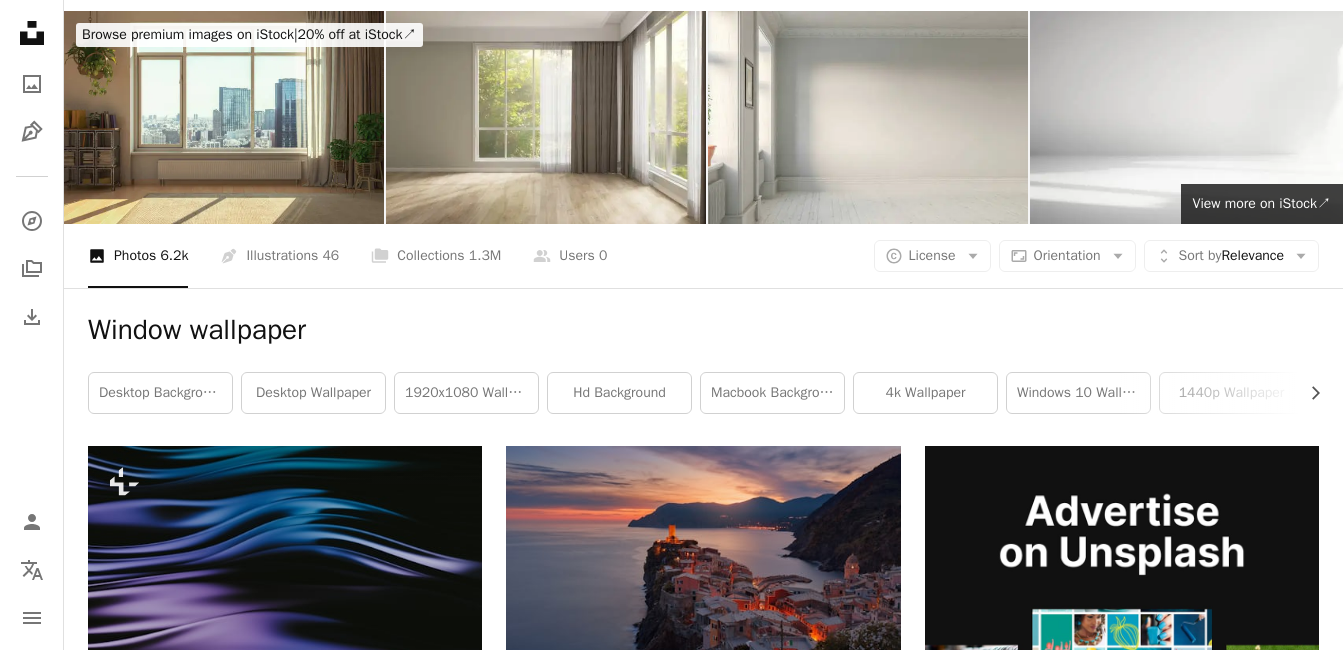 scroll, scrollTop: 0, scrollLeft: 0, axis: both 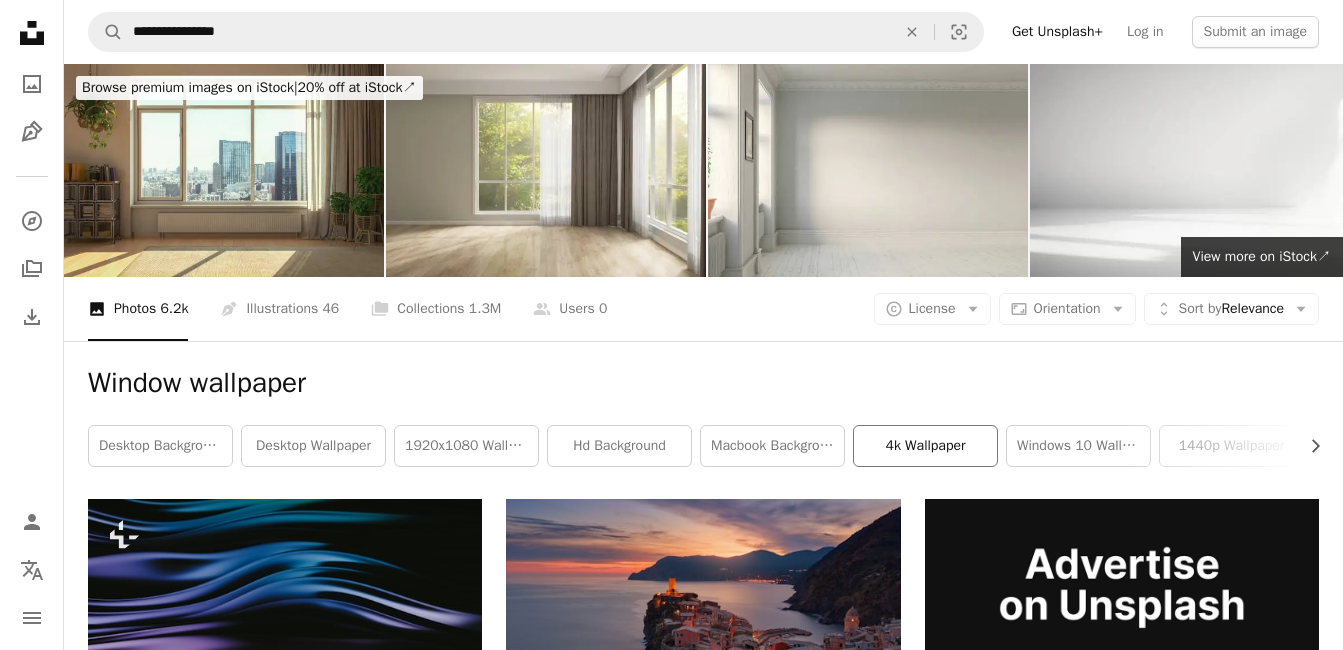 click on "4k wallpaper" at bounding box center [925, 446] 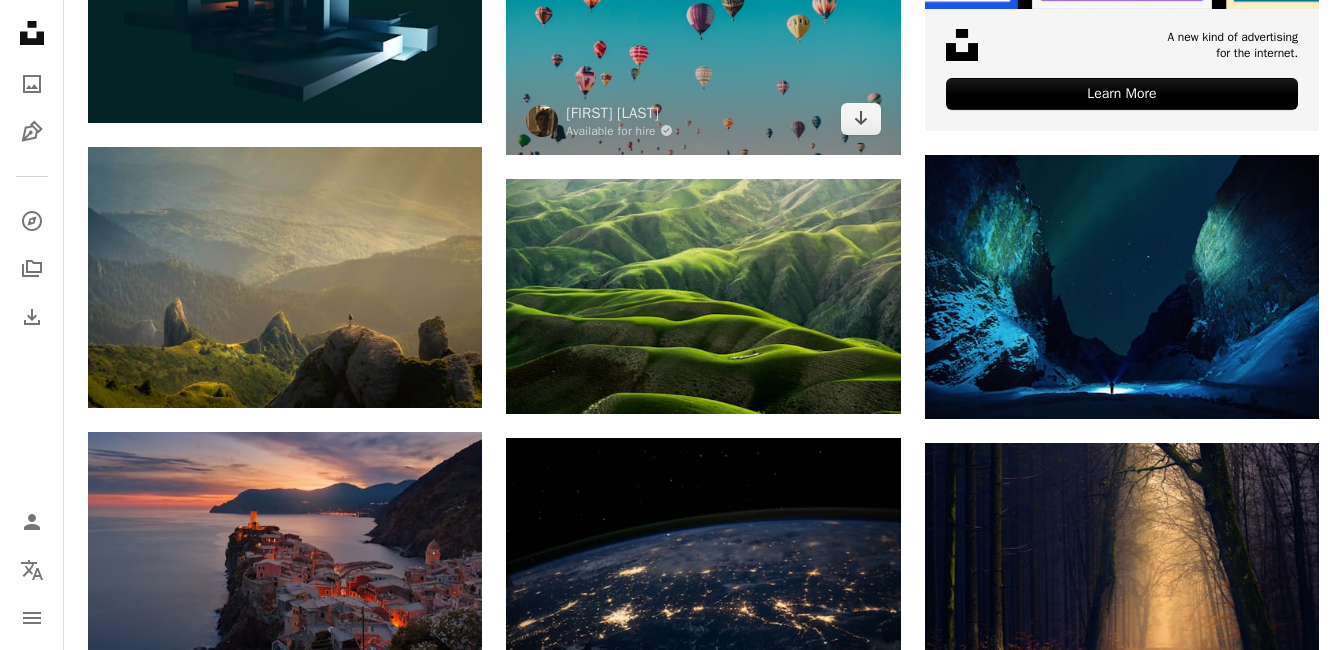 scroll, scrollTop: 900, scrollLeft: 0, axis: vertical 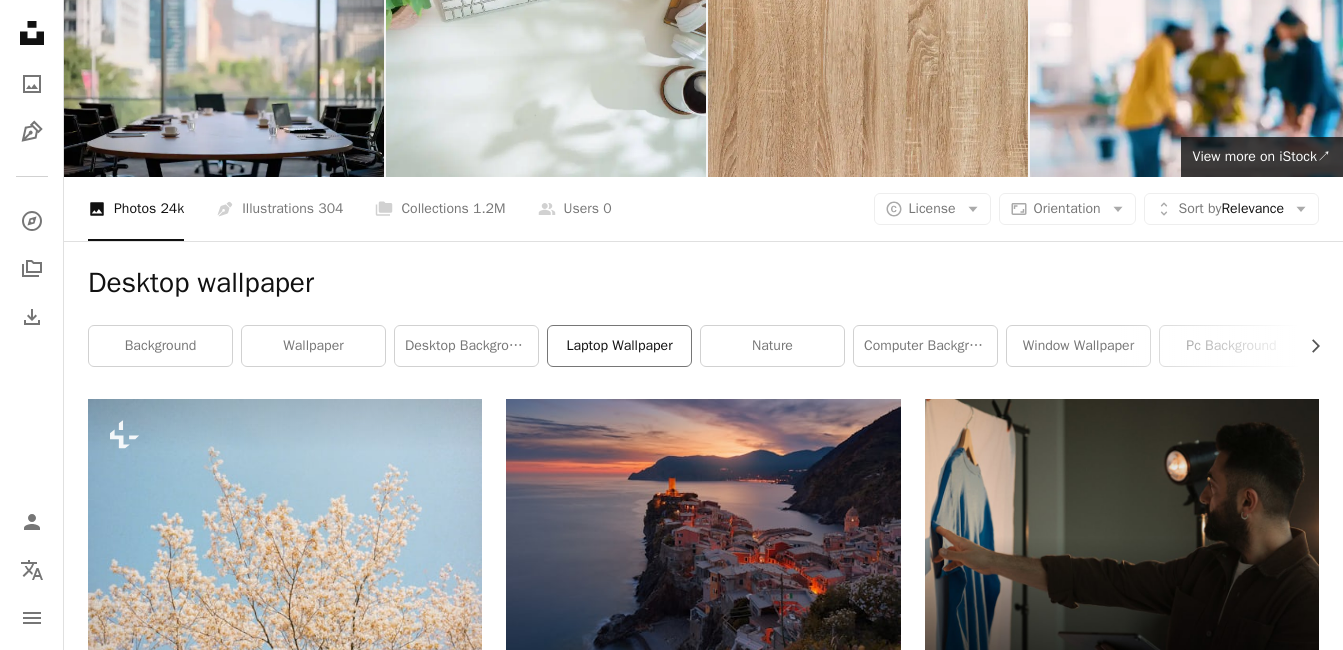 click on "laptop wallpaper" at bounding box center (619, 346) 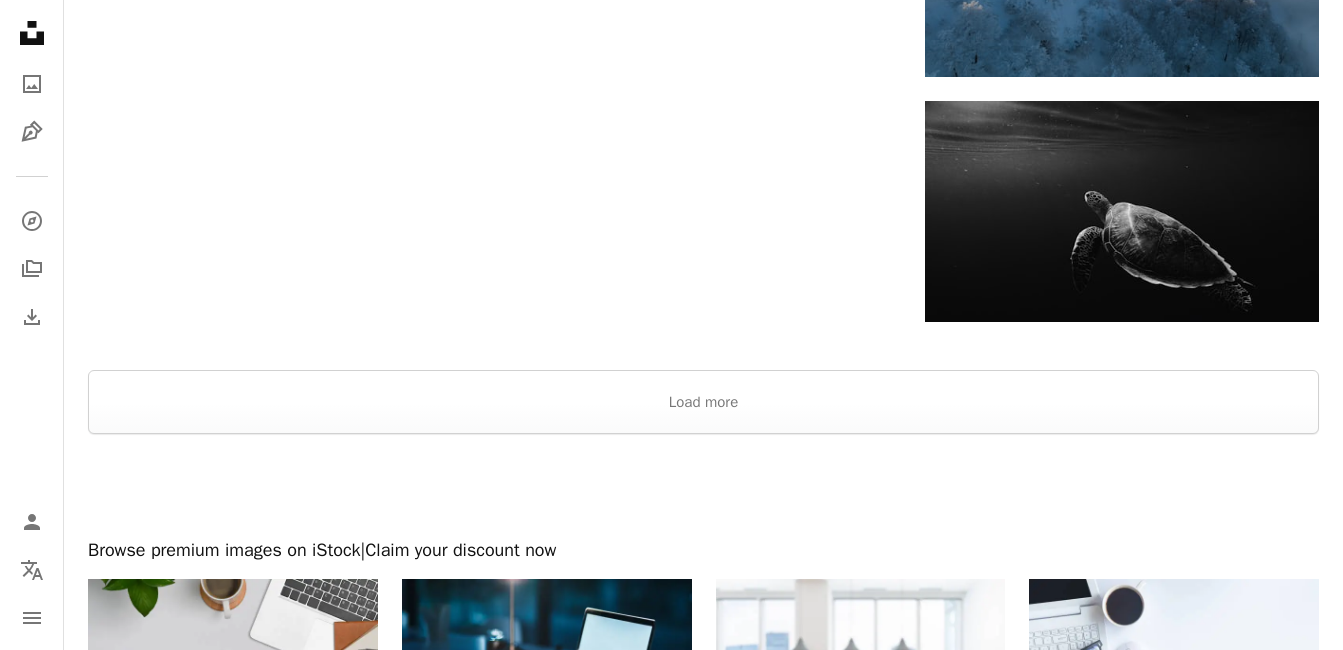 scroll, scrollTop: 2700, scrollLeft: 0, axis: vertical 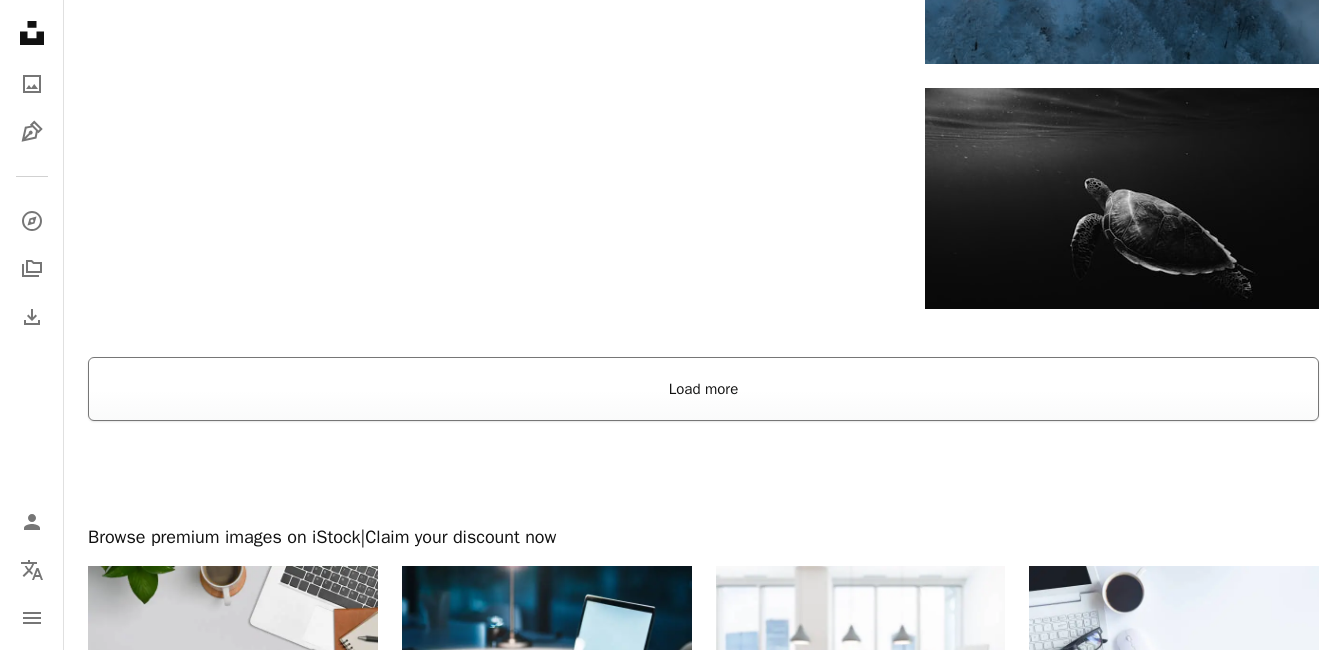 click on "Load more" at bounding box center (703, 389) 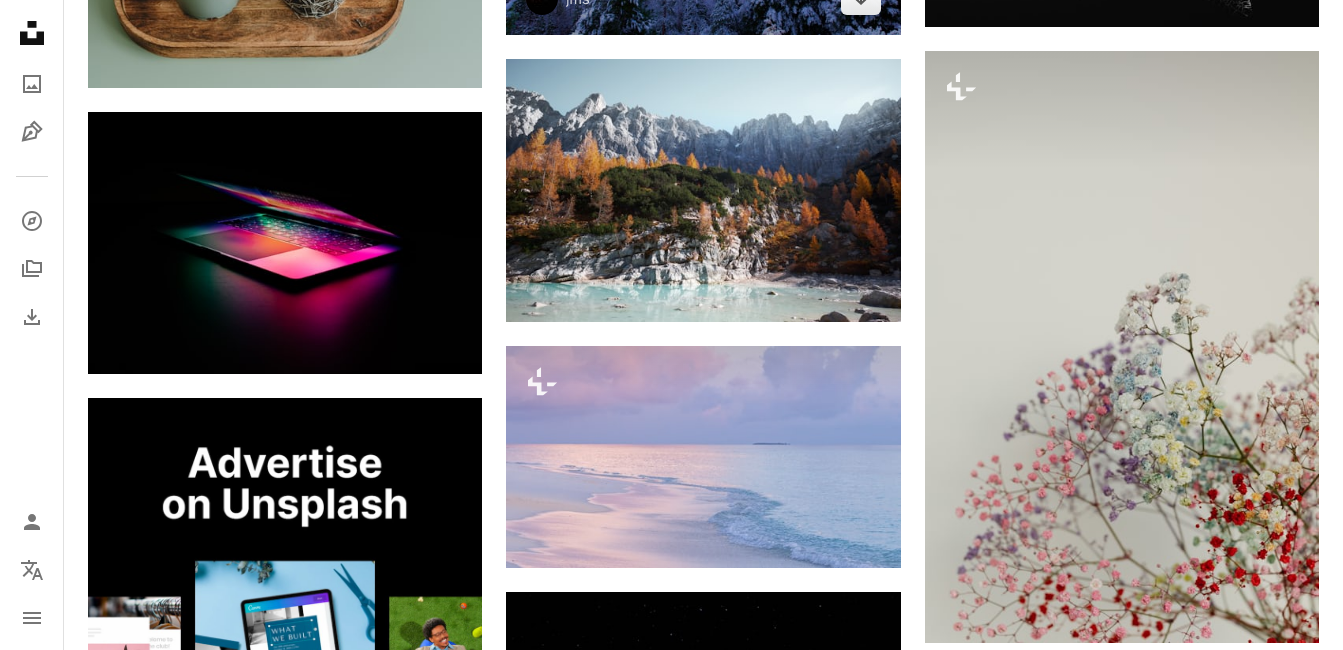 scroll, scrollTop: 3000, scrollLeft: 0, axis: vertical 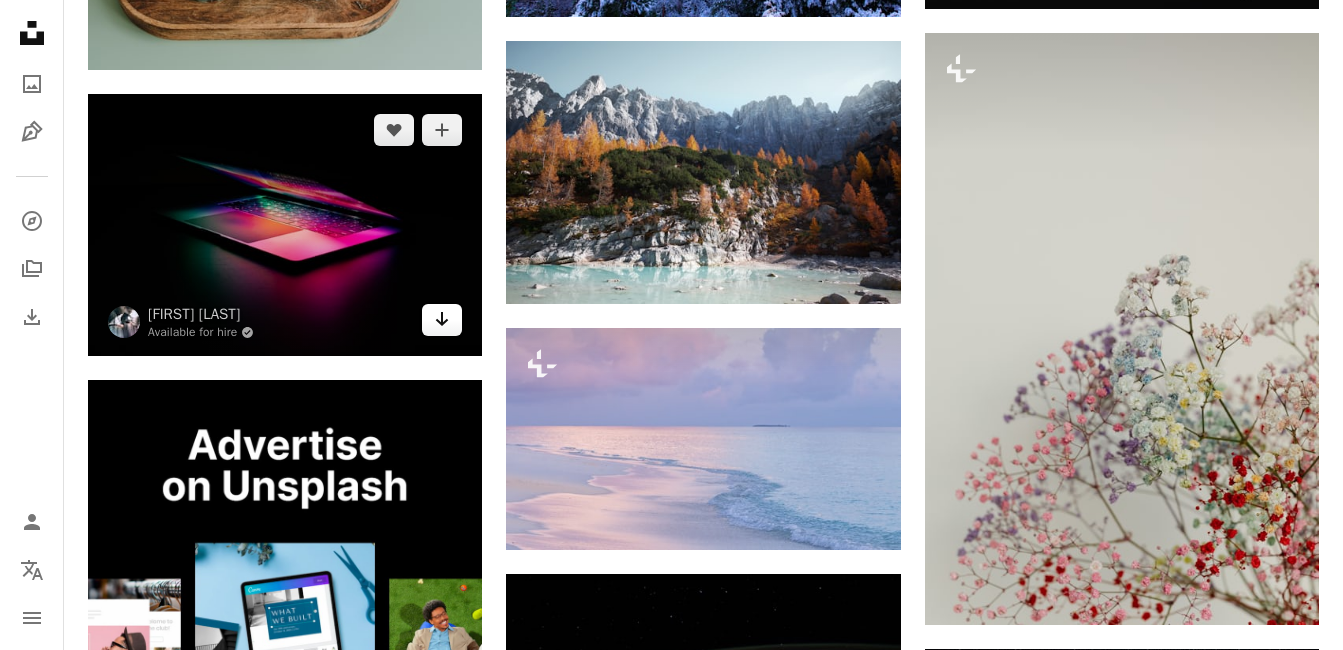 click on "Arrow pointing down" 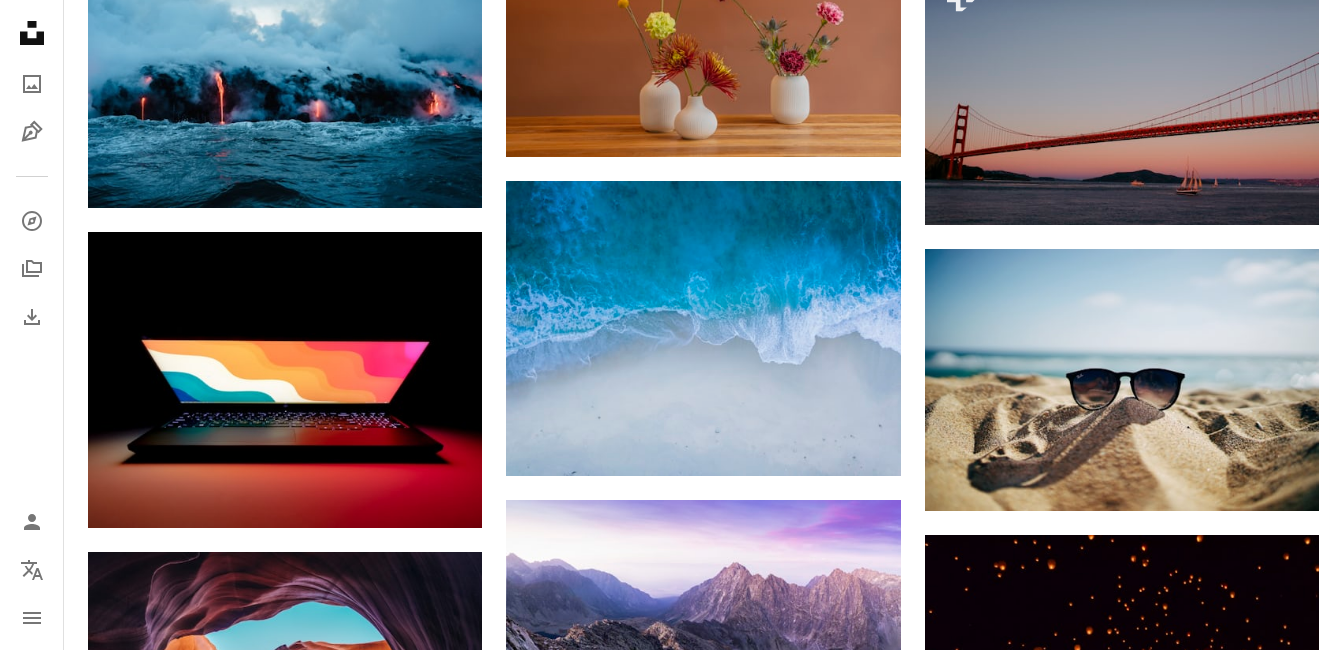 scroll, scrollTop: 4800, scrollLeft: 0, axis: vertical 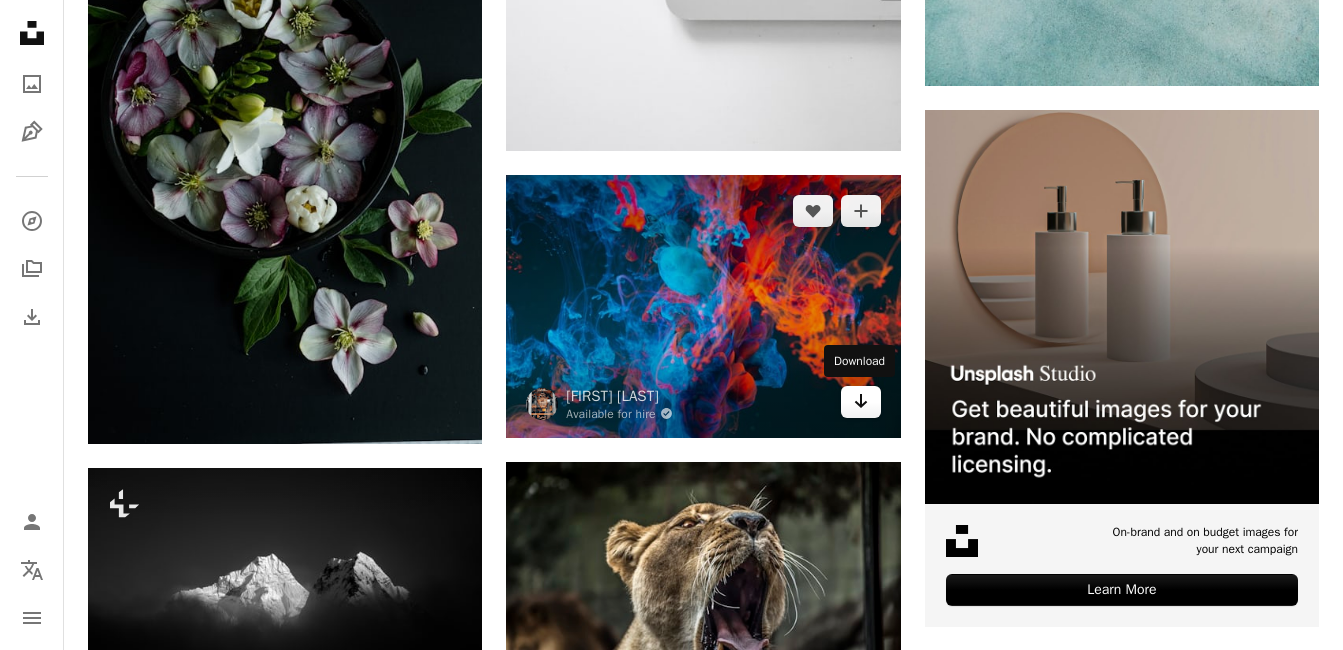 click on "Arrow pointing down" 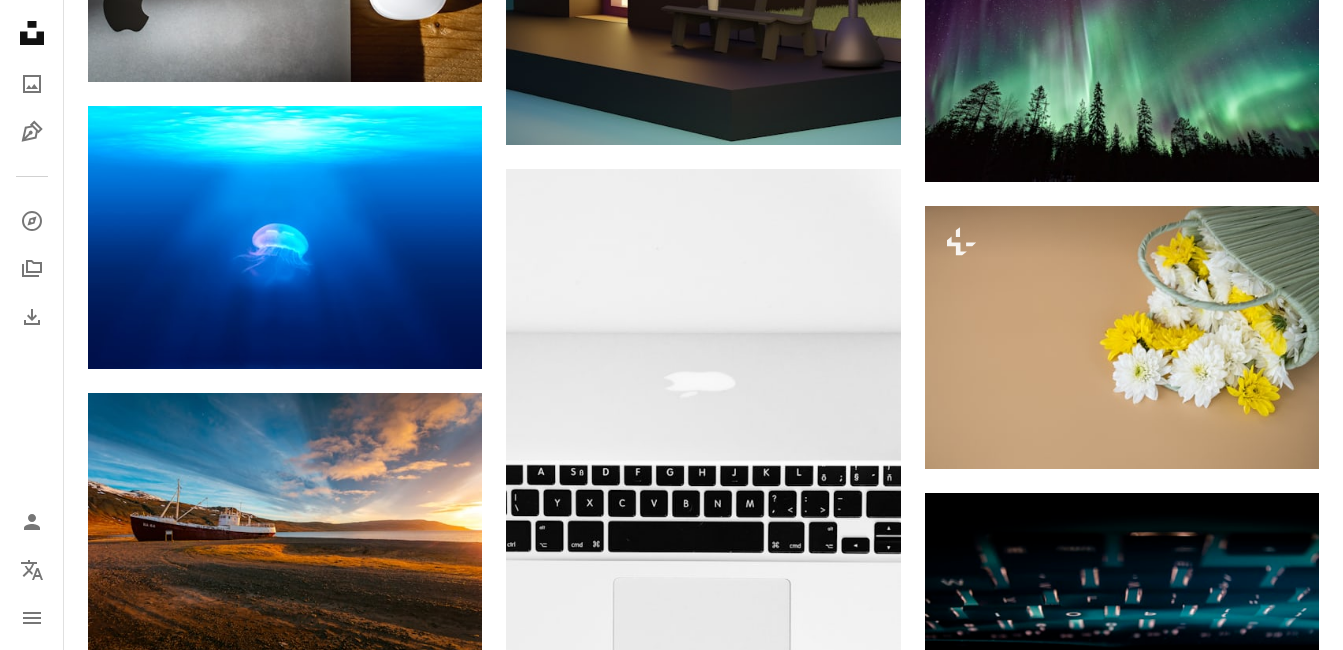 scroll, scrollTop: 11972, scrollLeft: 0, axis: vertical 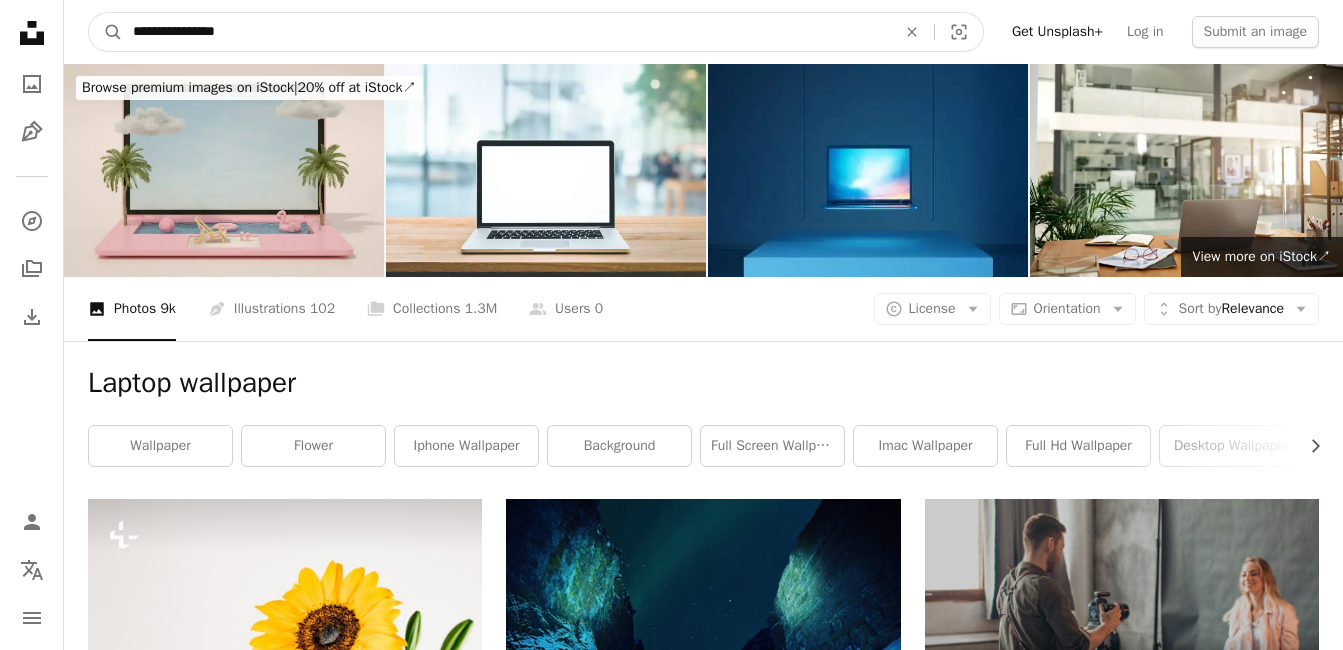 click on "**********" at bounding box center [506, 32] 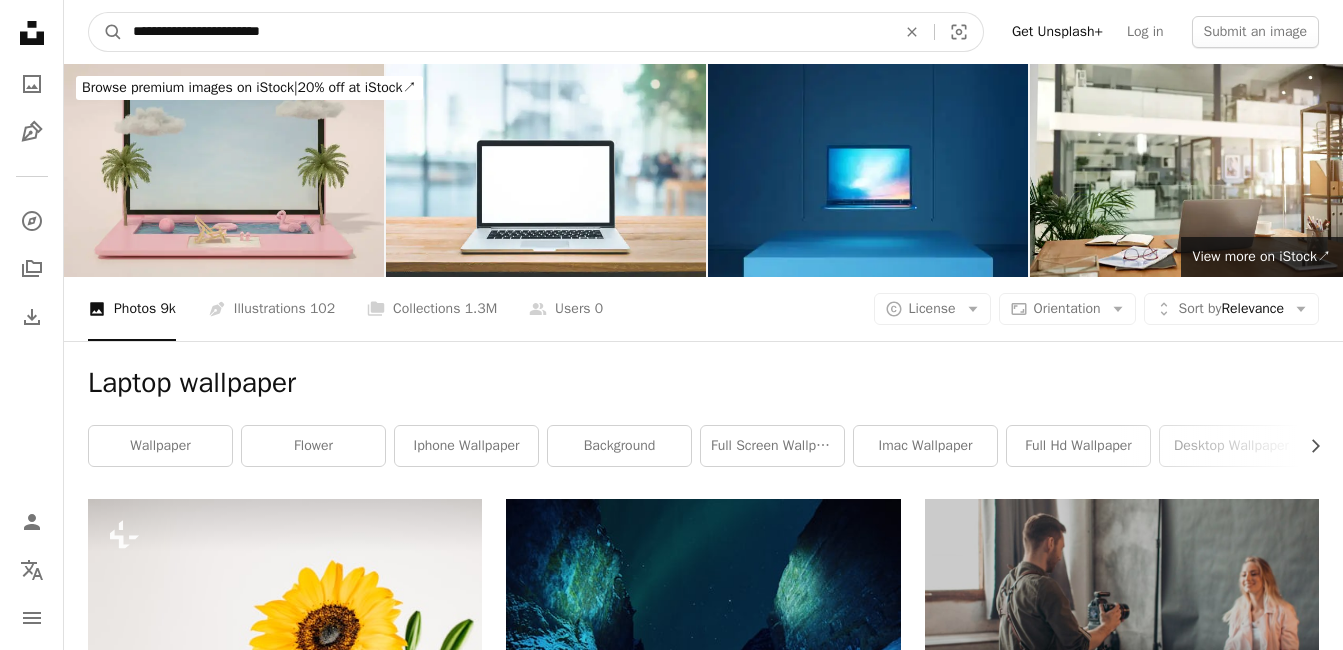 type on "**********" 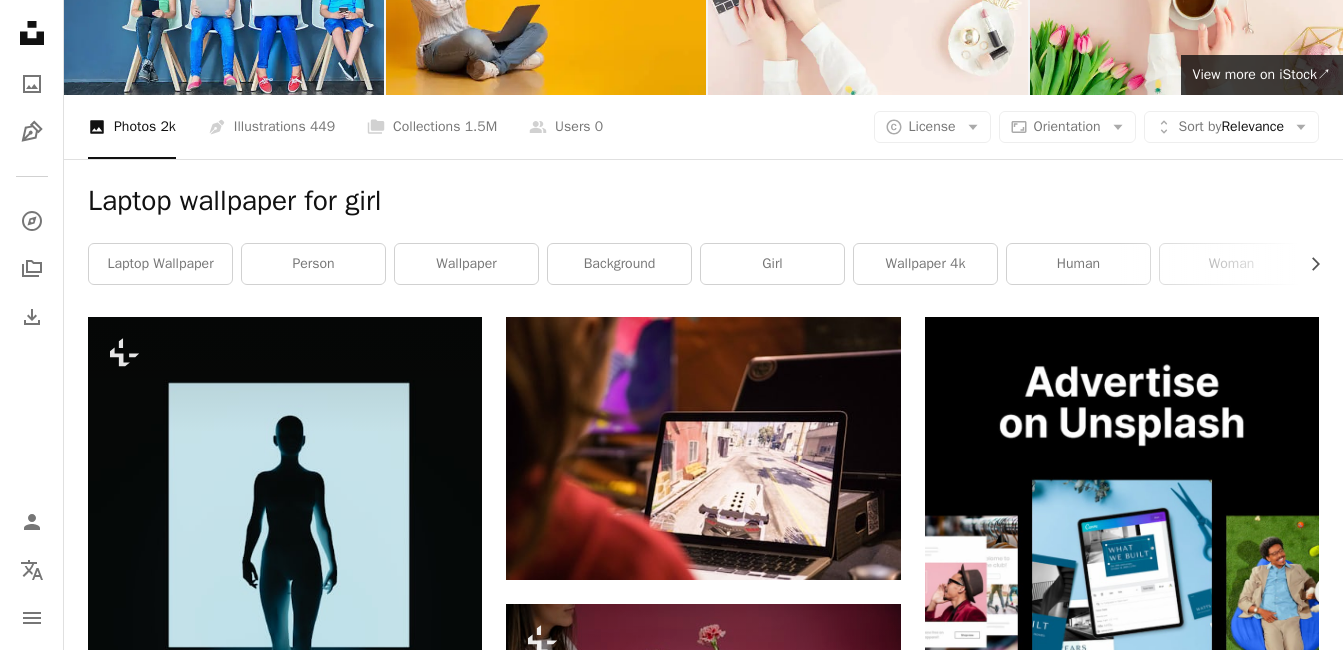 scroll, scrollTop: 0, scrollLeft: 0, axis: both 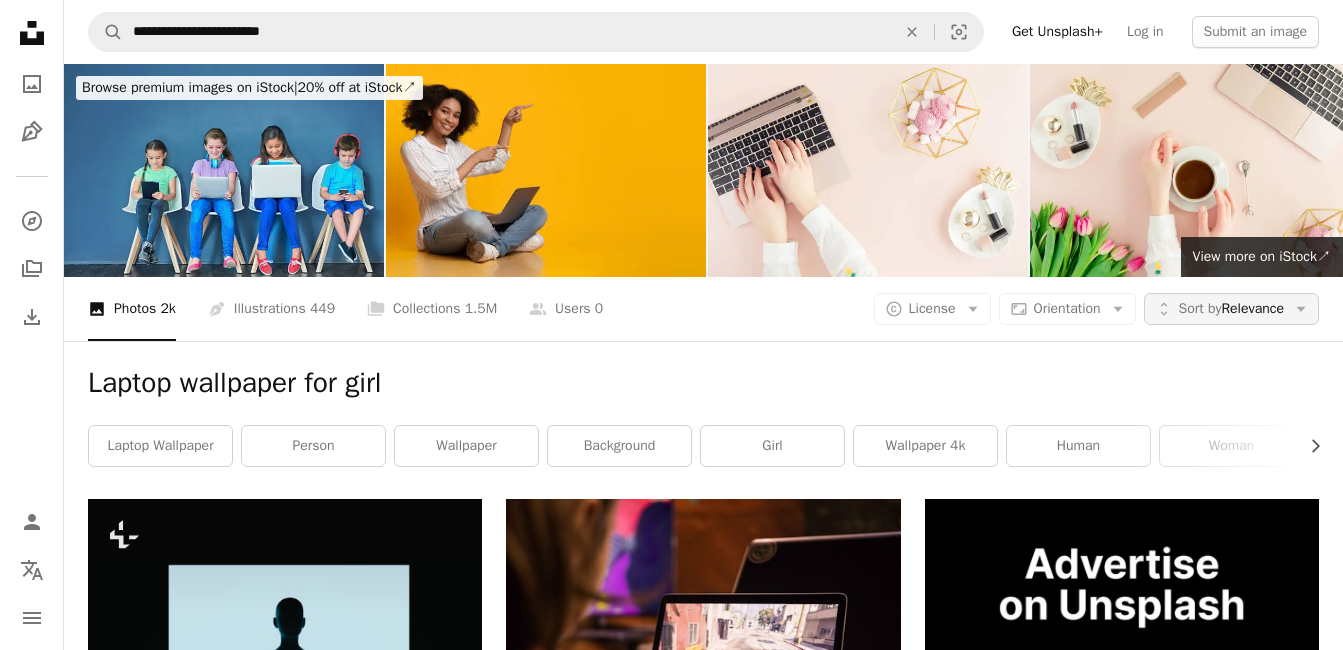 click on "Sort by  Relevance" at bounding box center [1231, 309] 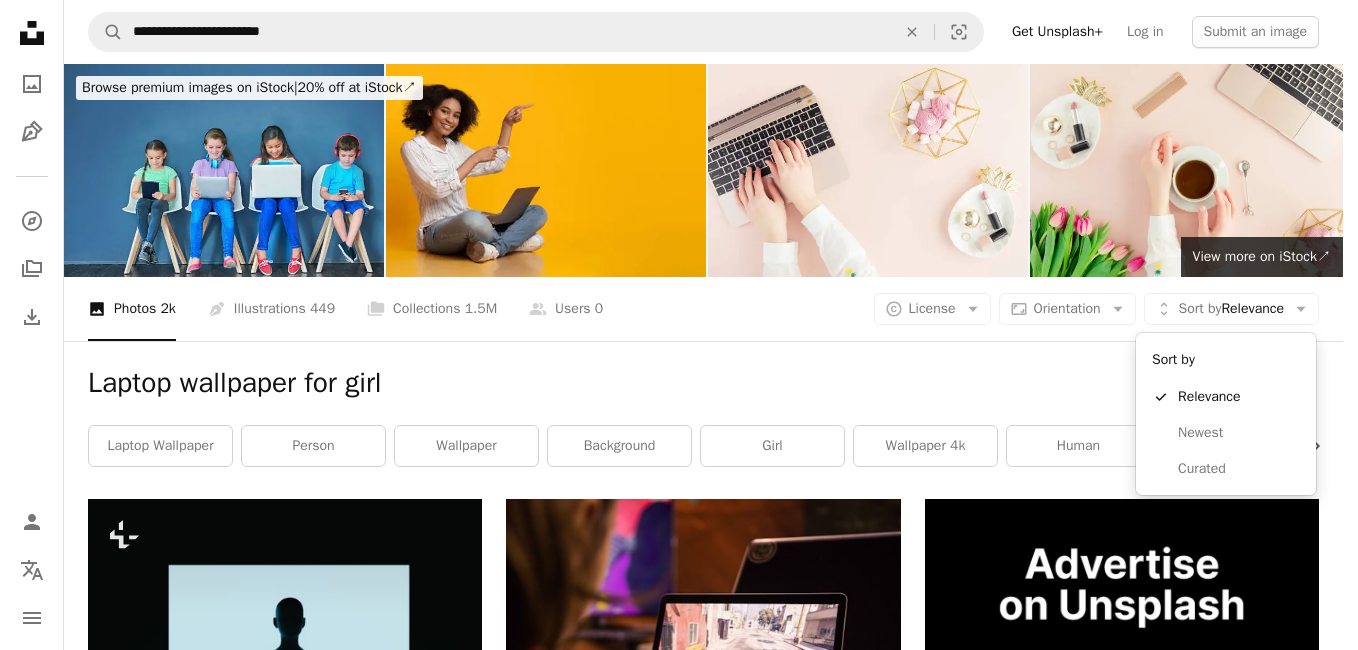 click on "[FIRST] [LAST]" at bounding box center [671, 325] 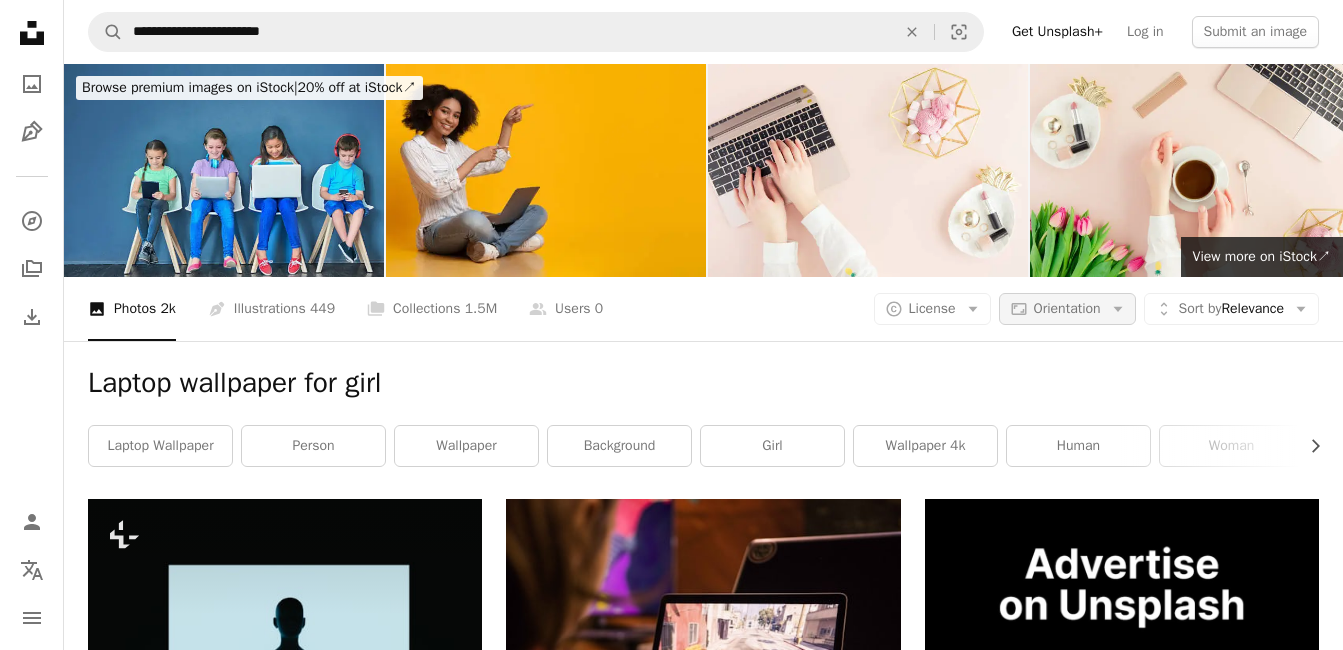 click on "Orientation" at bounding box center [1067, 308] 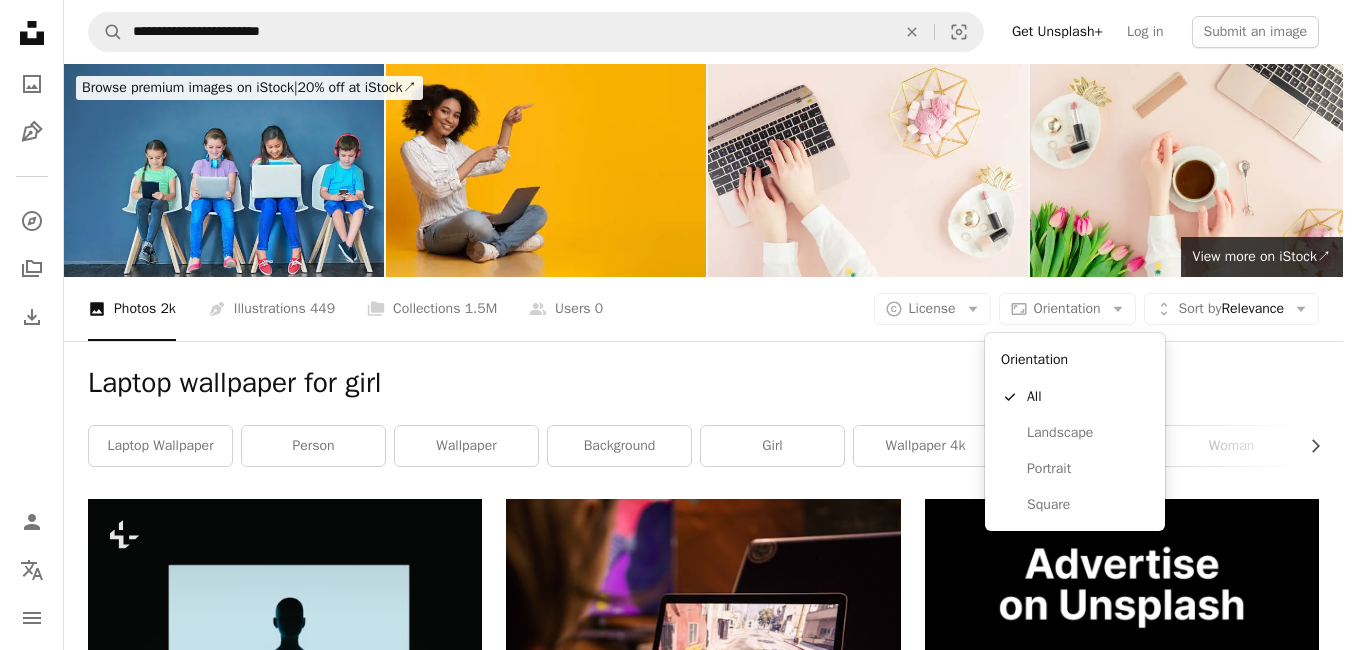 click on "[FIRST] [LAST]" at bounding box center (671, 325) 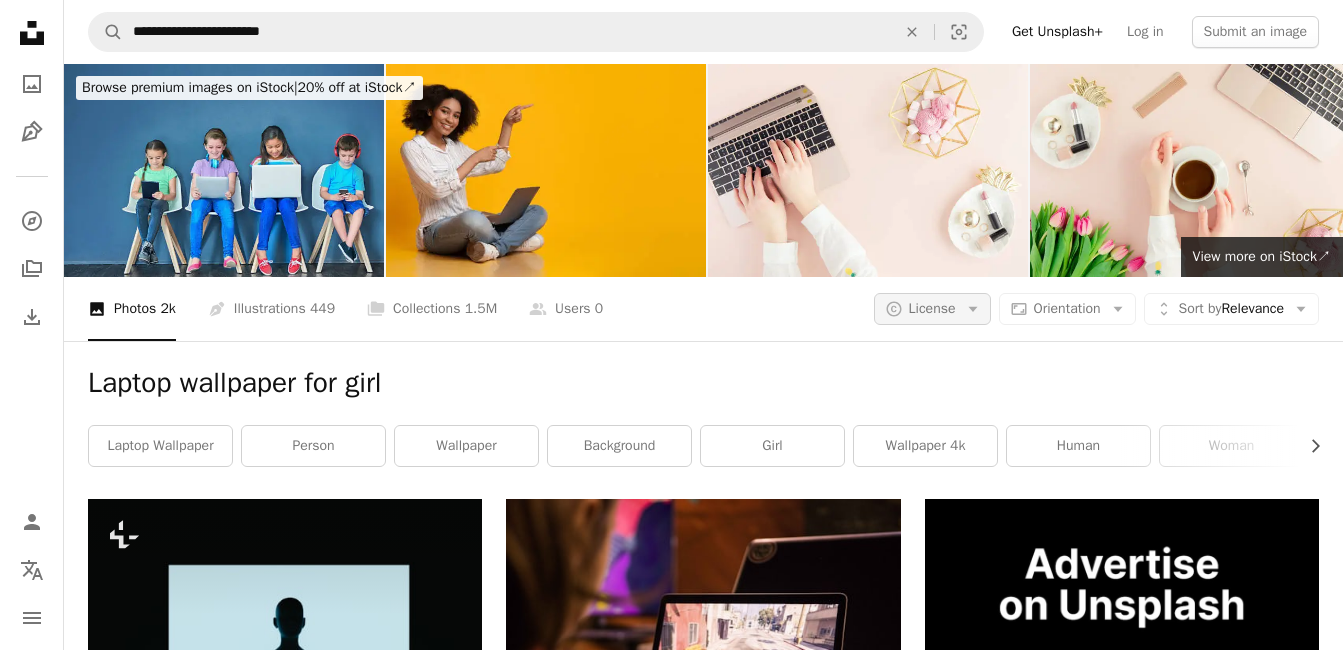 click on "A copyright icon © License Arrow down" at bounding box center [932, 309] 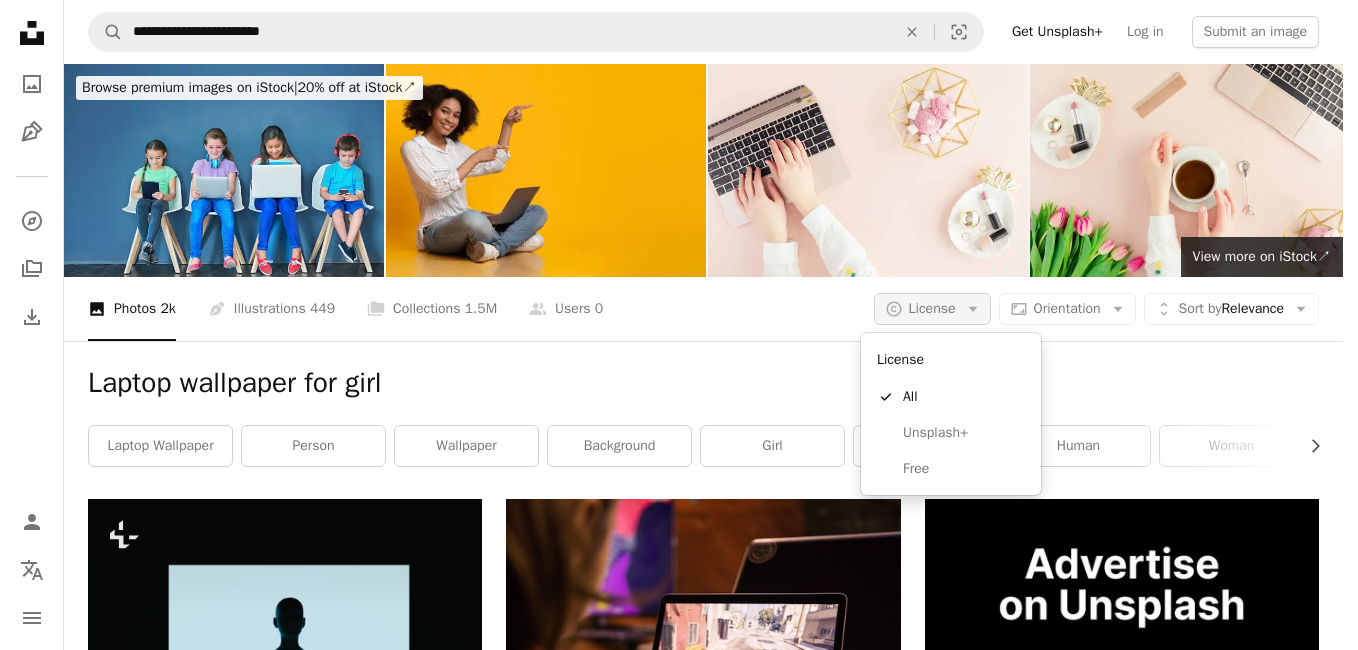 click on "Arrow down" 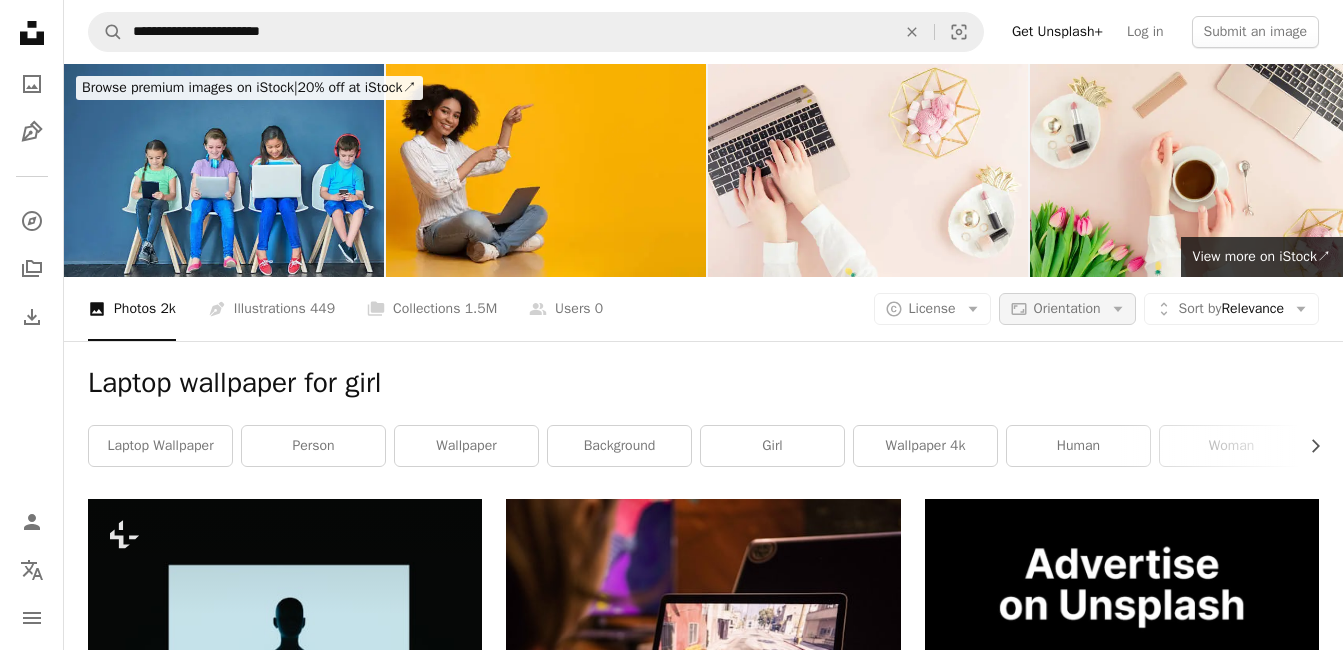 click on "Orientation" at bounding box center [1067, 308] 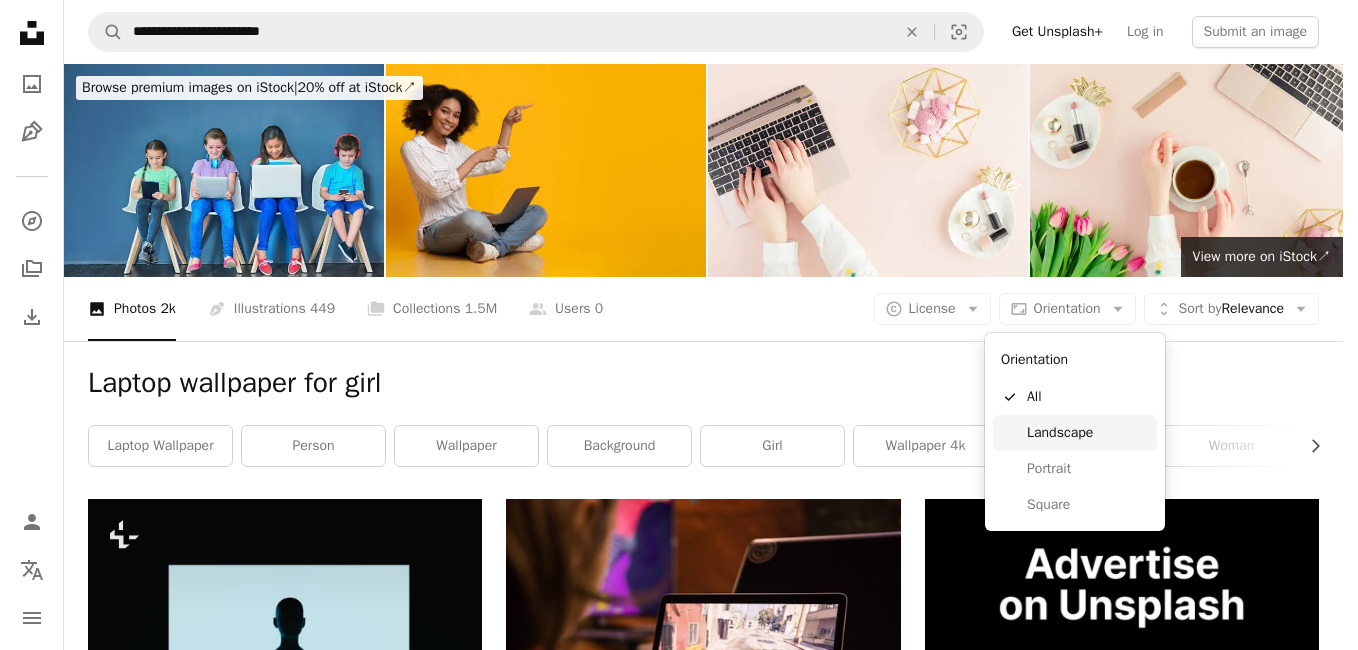 click on "Landscape" at bounding box center [1088, 433] 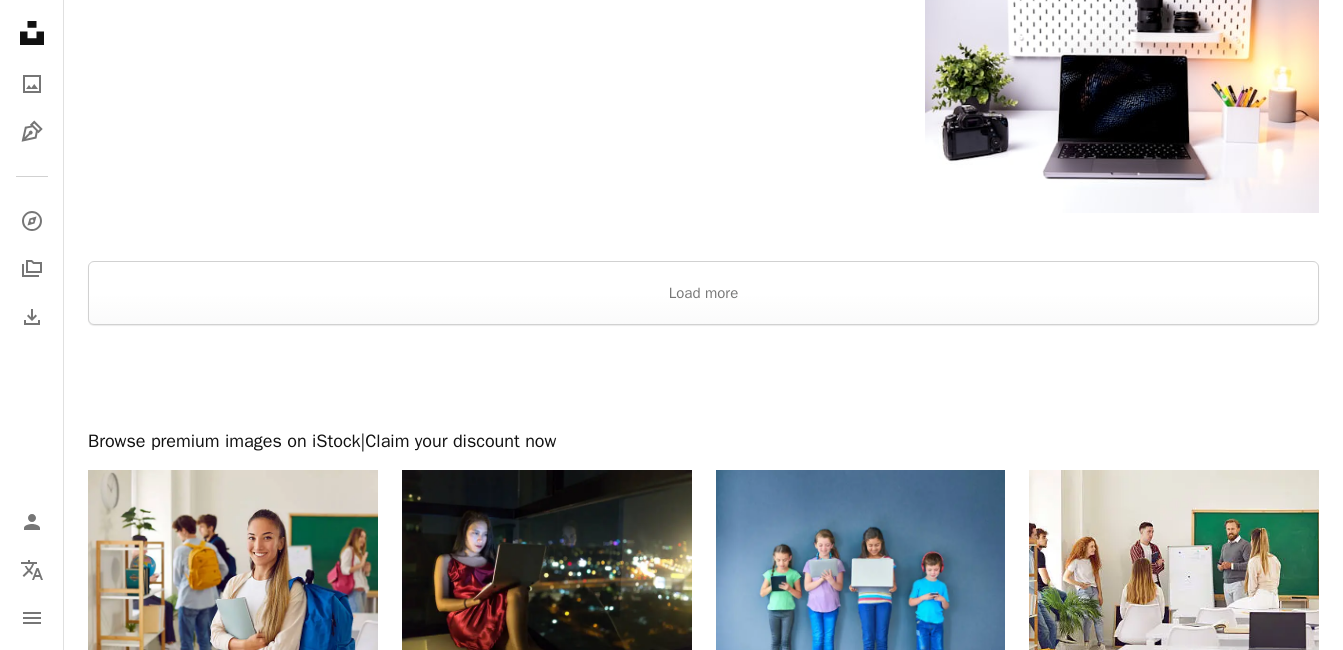 scroll, scrollTop: 2800, scrollLeft: 0, axis: vertical 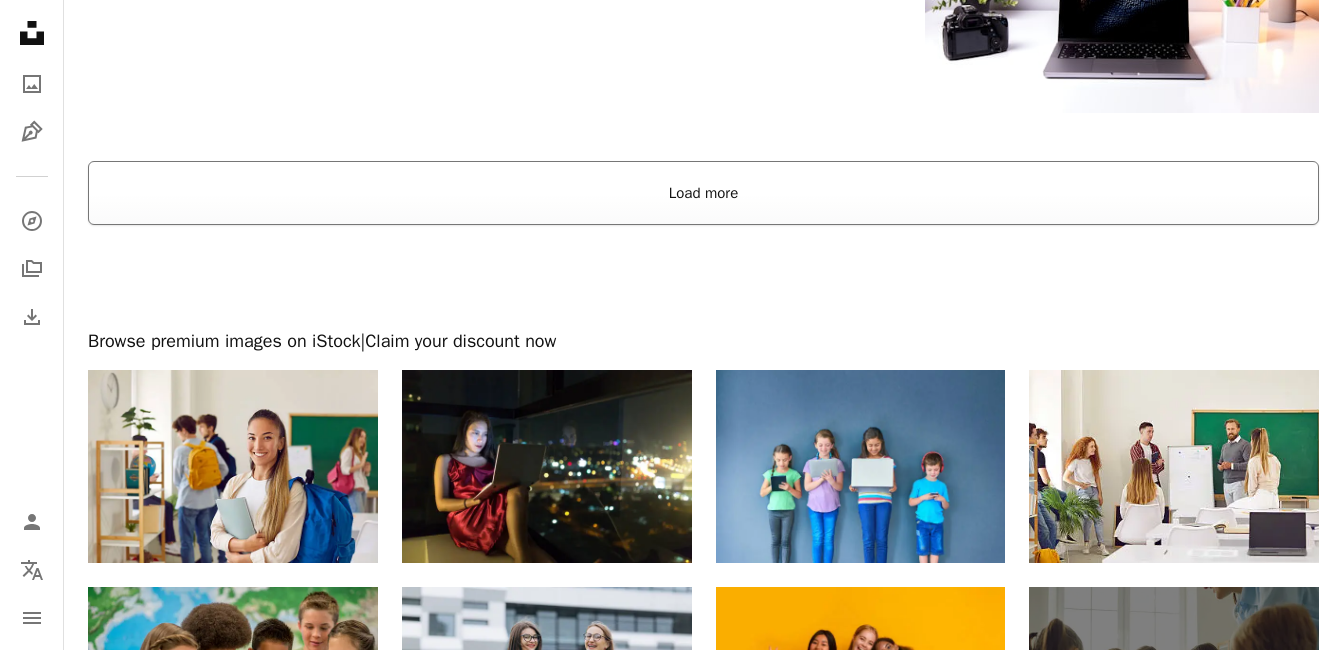 click on "Load more" at bounding box center [703, 193] 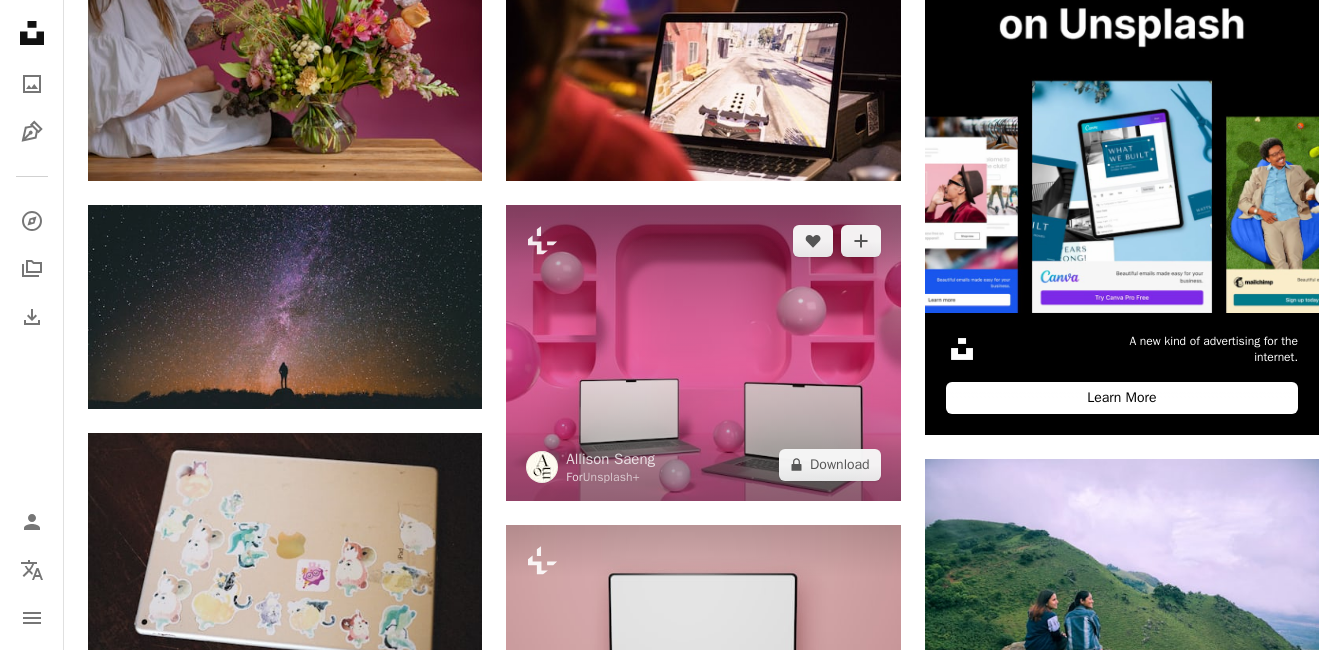 scroll, scrollTop: 0, scrollLeft: 0, axis: both 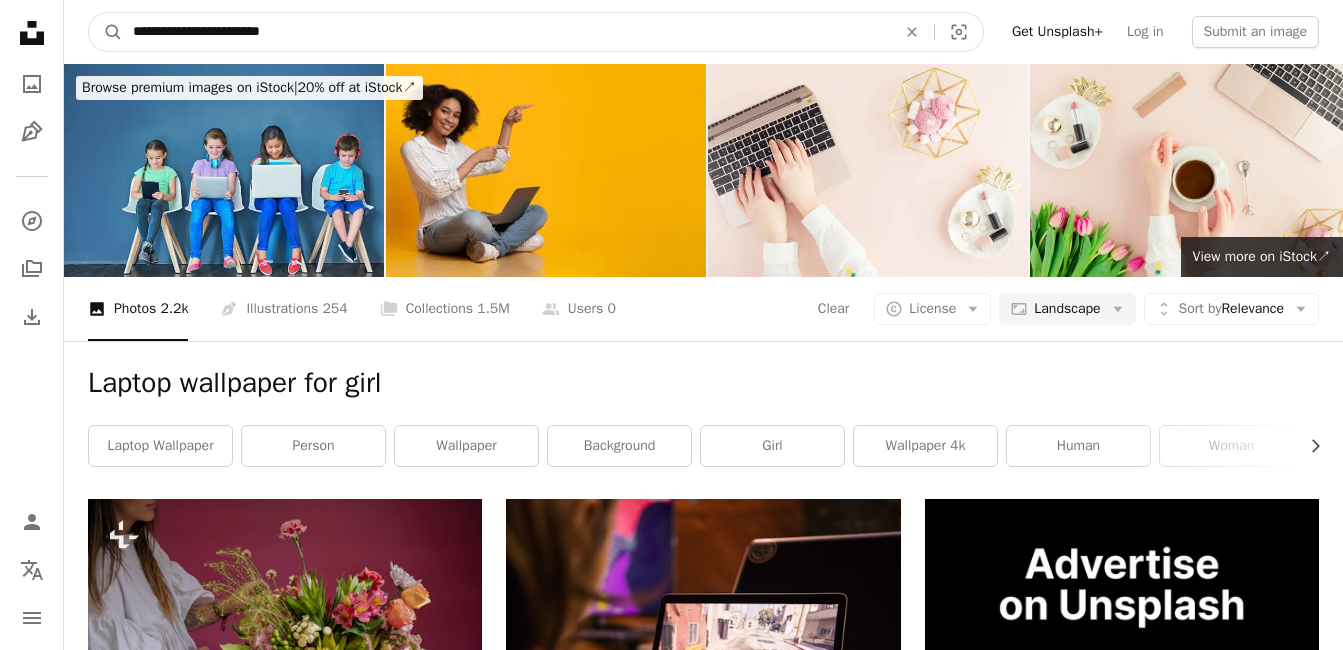 drag, startPoint x: 175, startPoint y: 39, endPoint x: 56, endPoint y: 41, distance: 119.01681 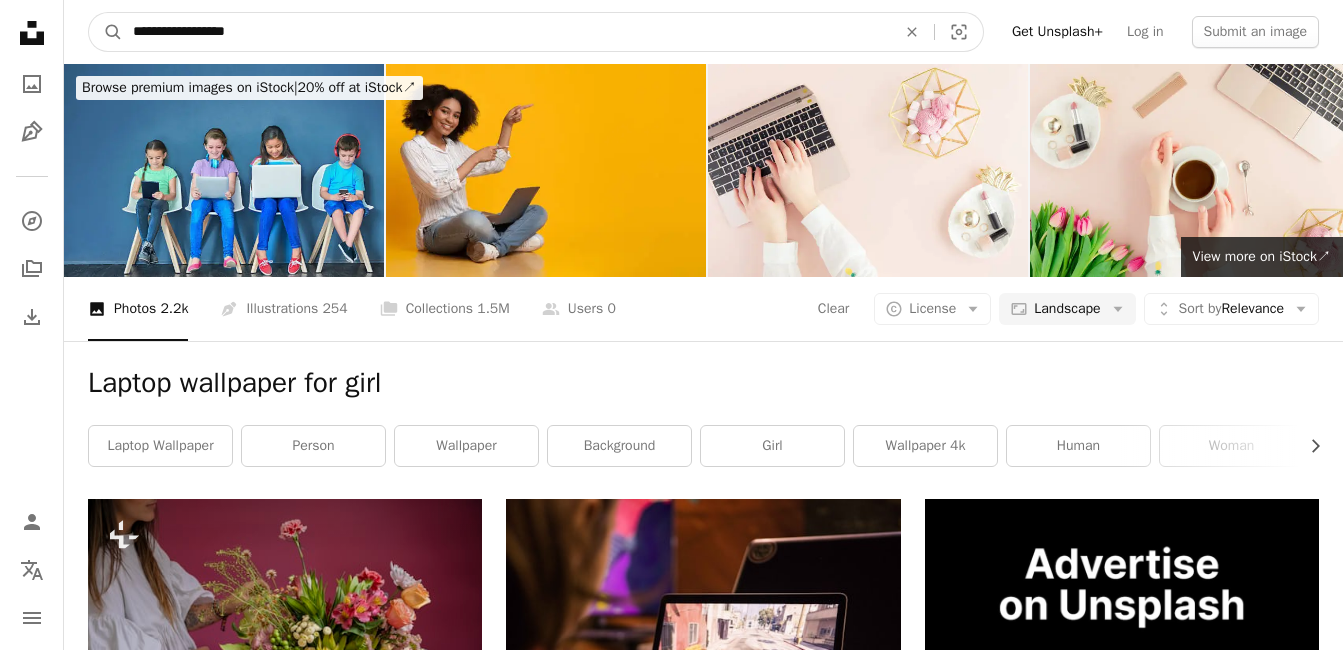type on "**********" 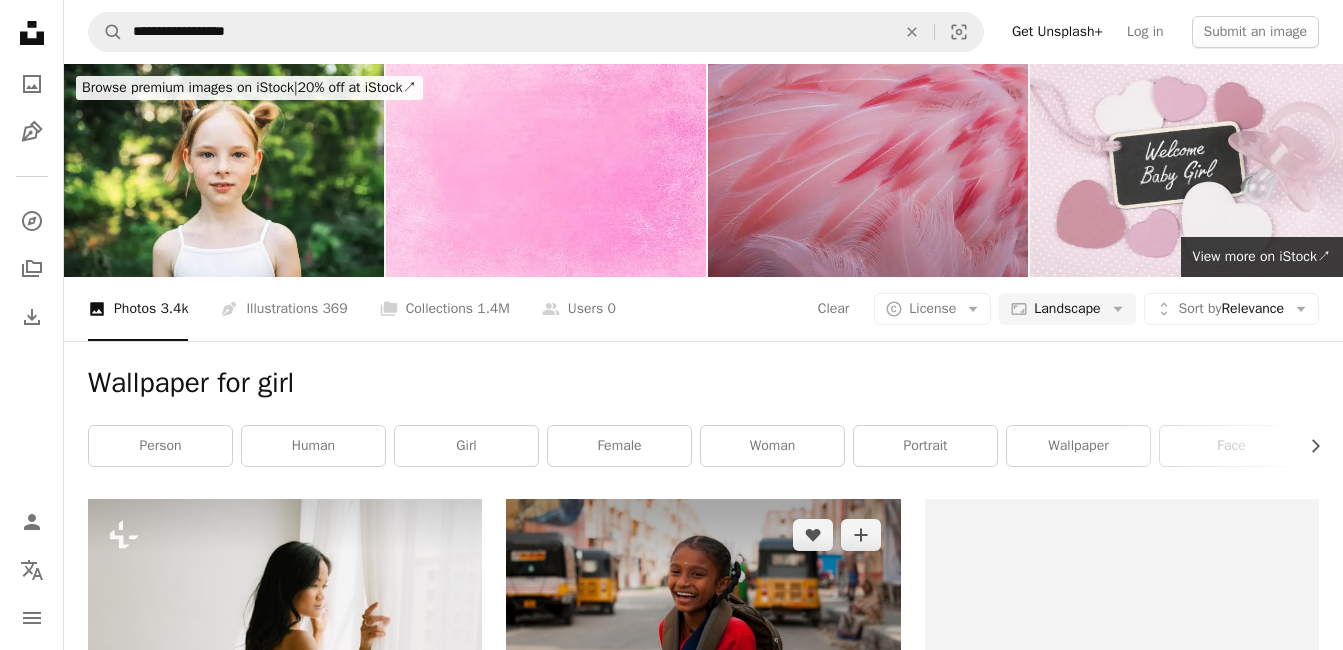 scroll, scrollTop: 300, scrollLeft: 0, axis: vertical 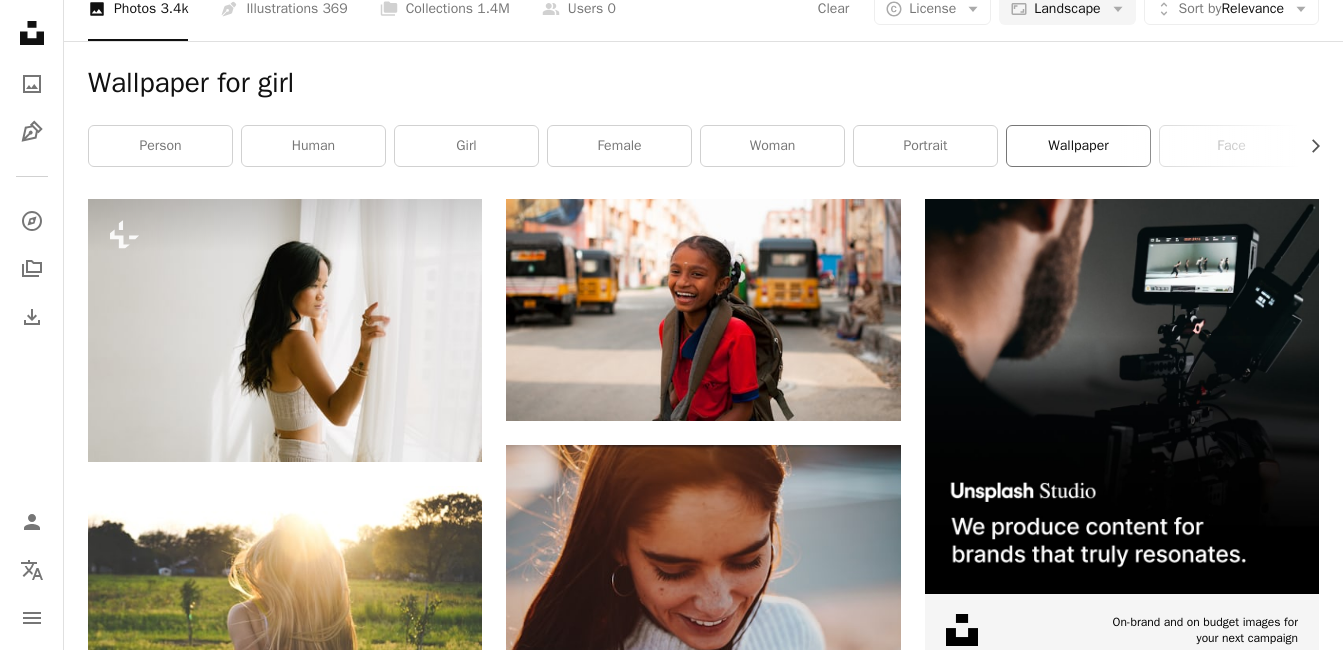 click on "wallpaper" at bounding box center [1078, 146] 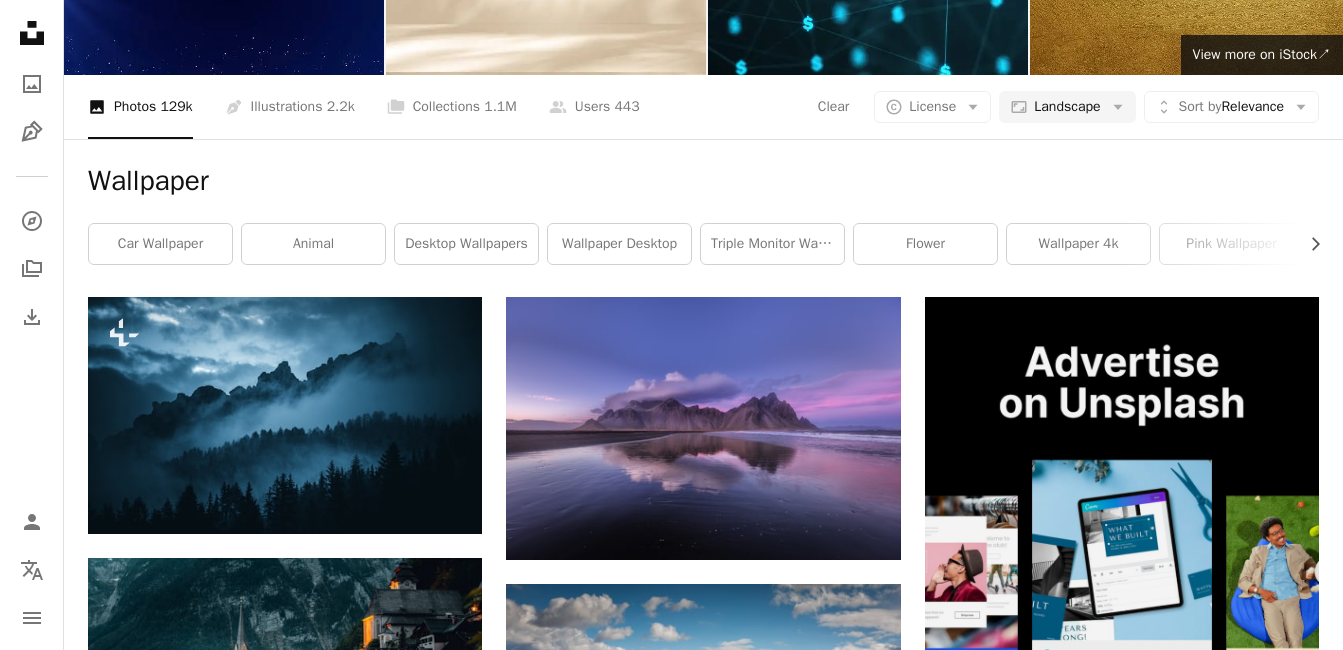 scroll, scrollTop: 200, scrollLeft: 0, axis: vertical 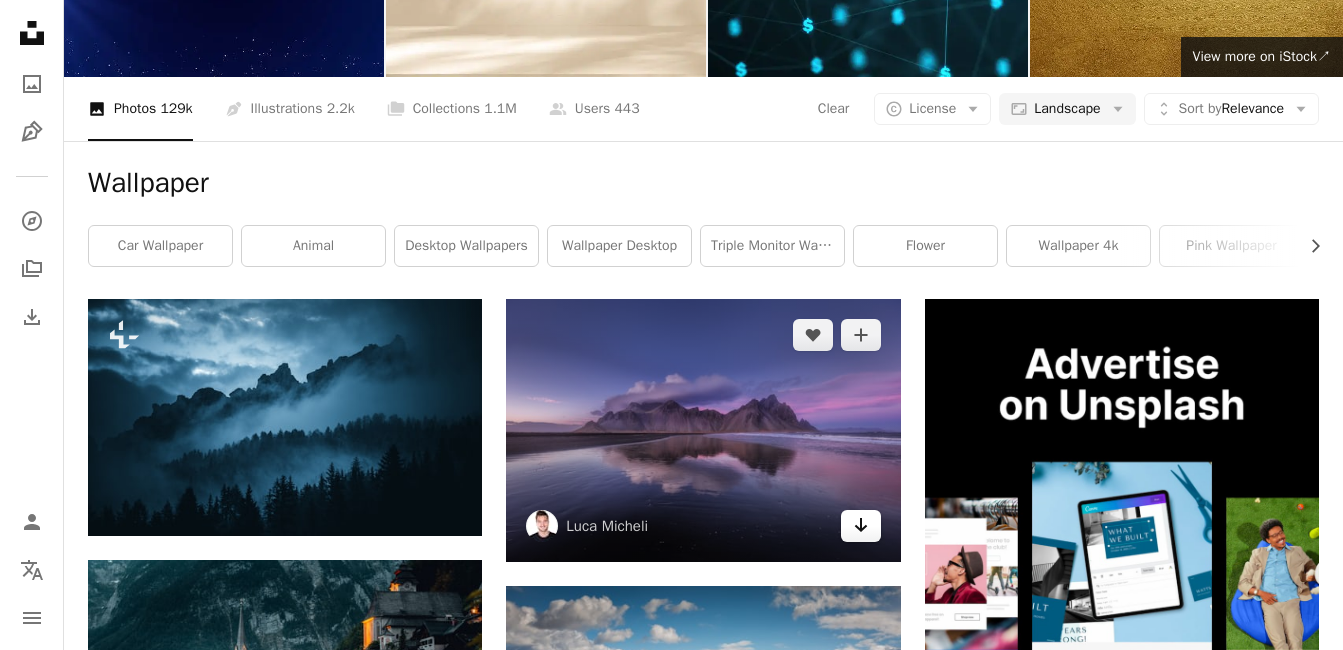 click on "Arrow pointing down" at bounding box center [861, 526] 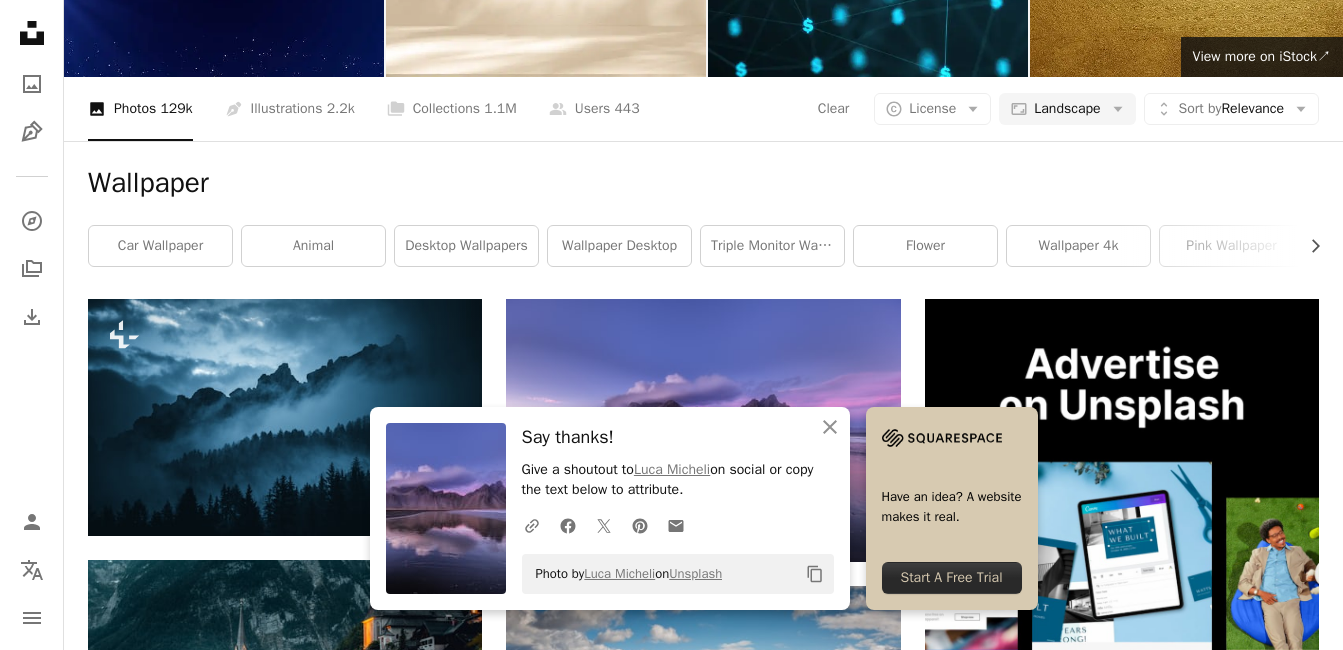 click on "Wallpaper" at bounding box center (703, 183) 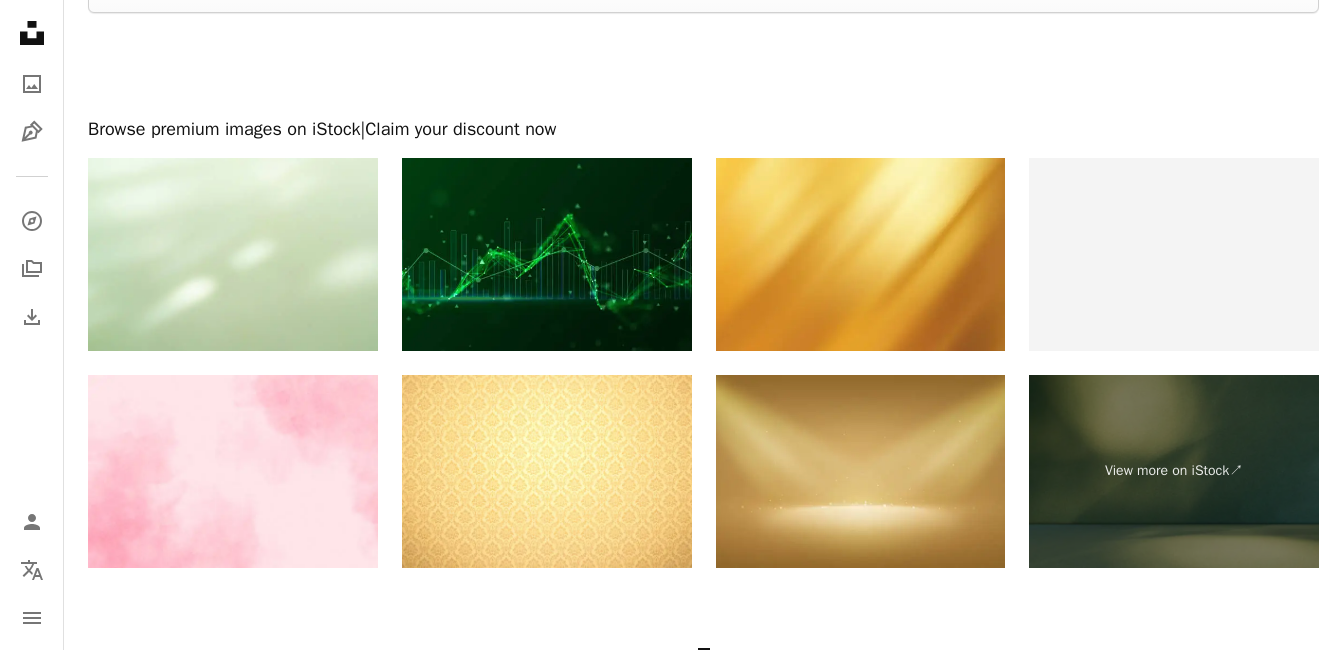 scroll, scrollTop: 2800, scrollLeft: 0, axis: vertical 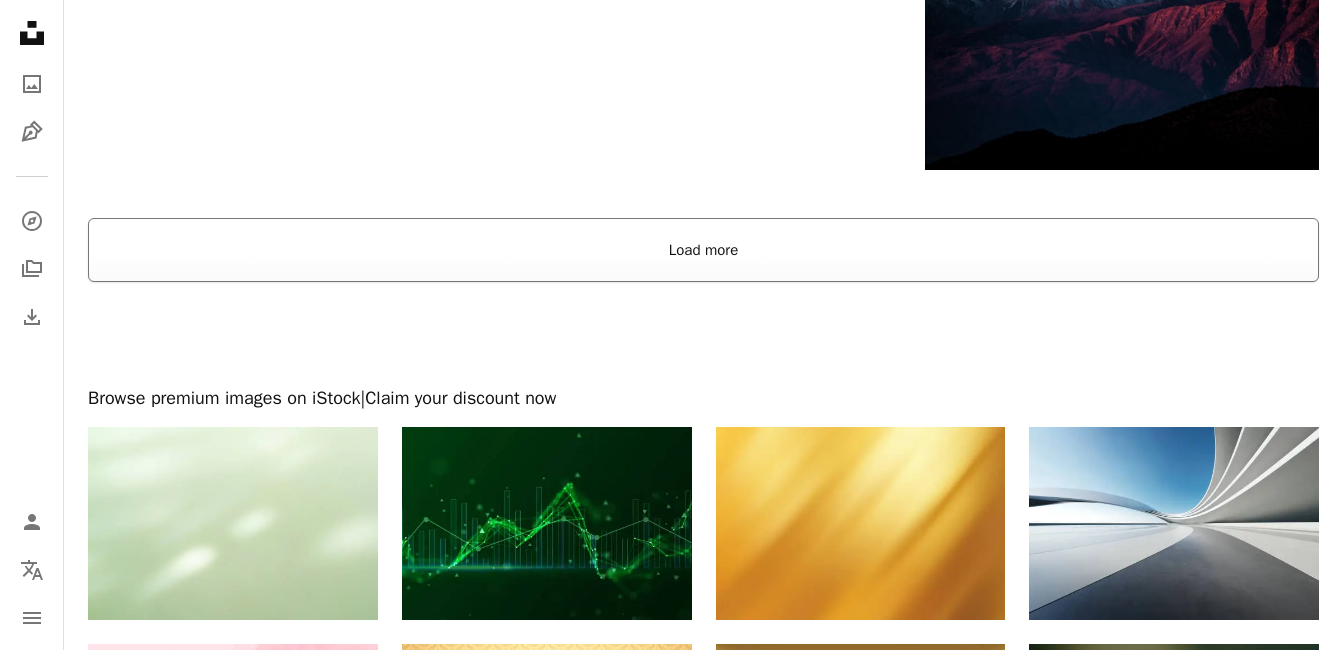 click on "Load more" at bounding box center [703, 250] 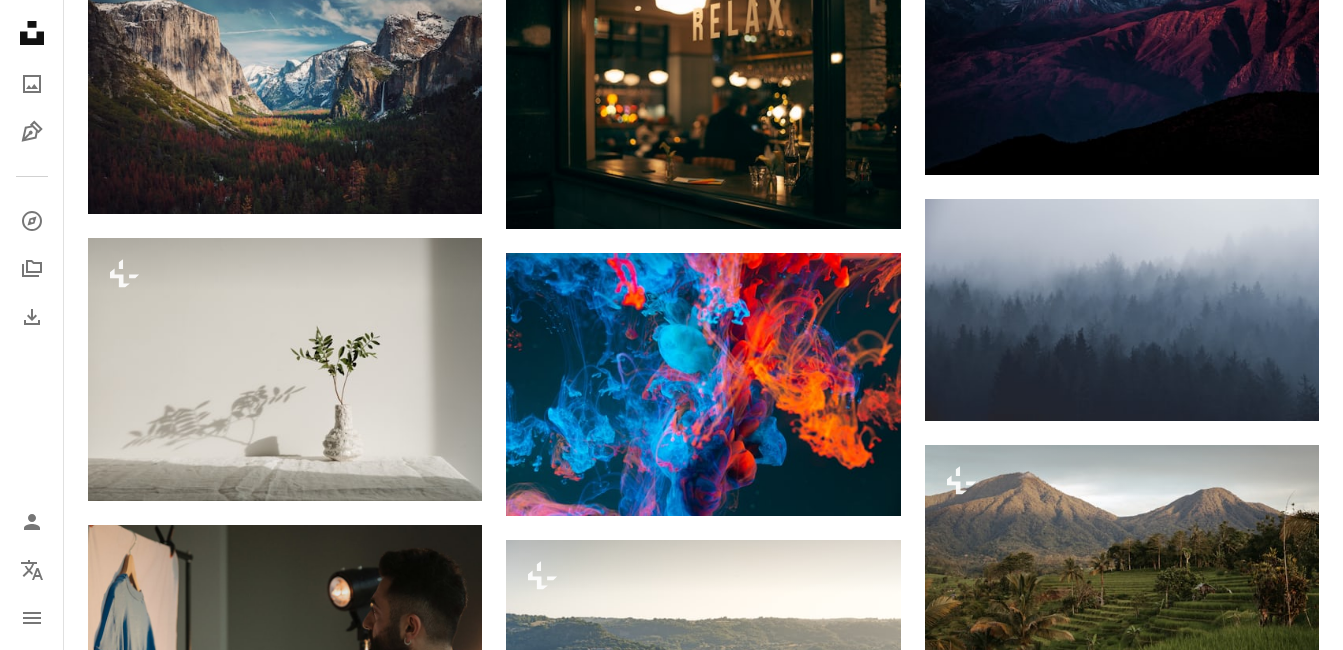 scroll, scrollTop: 2800, scrollLeft: 0, axis: vertical 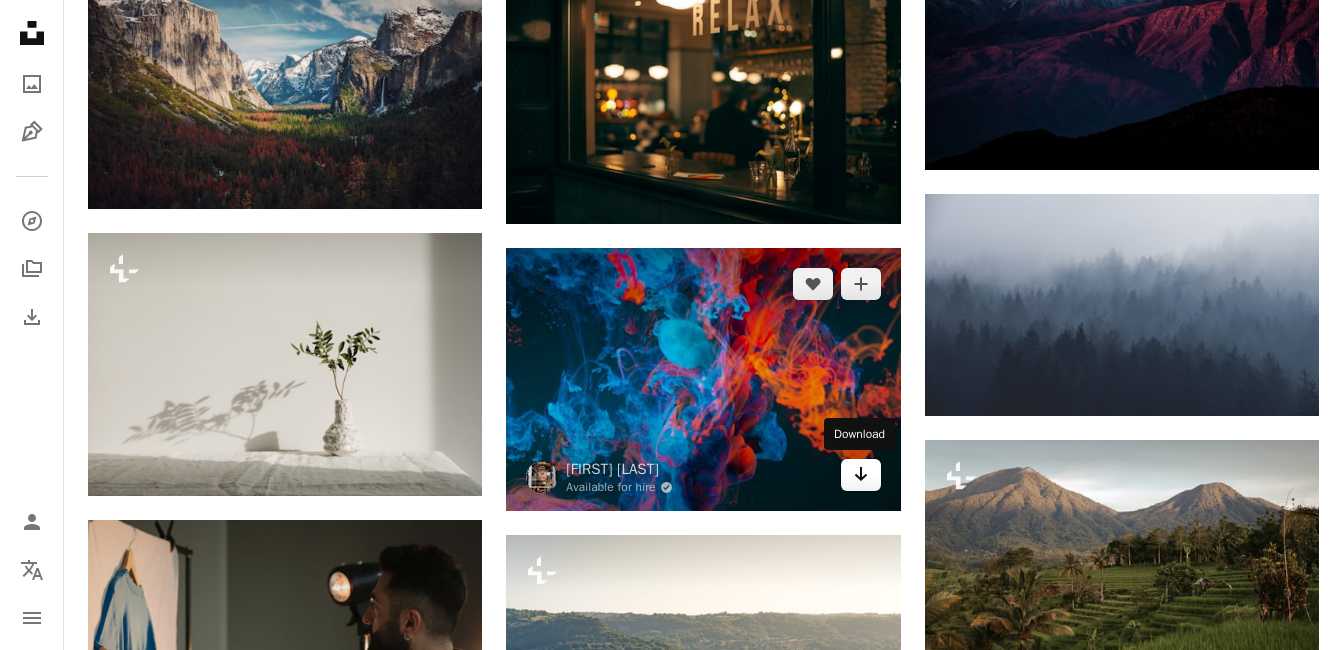 click on "Arrow pointing down" 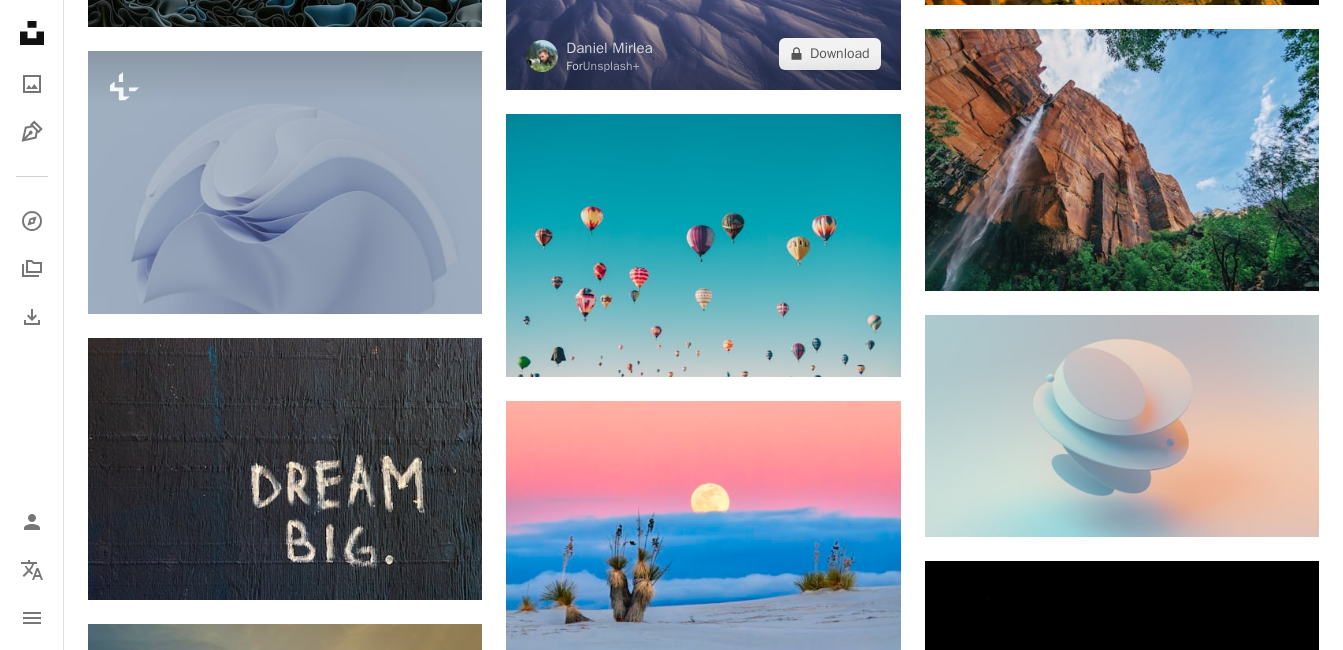 scroll, scrollTop: 11500, scrollLeft: 0, axis: vertical 